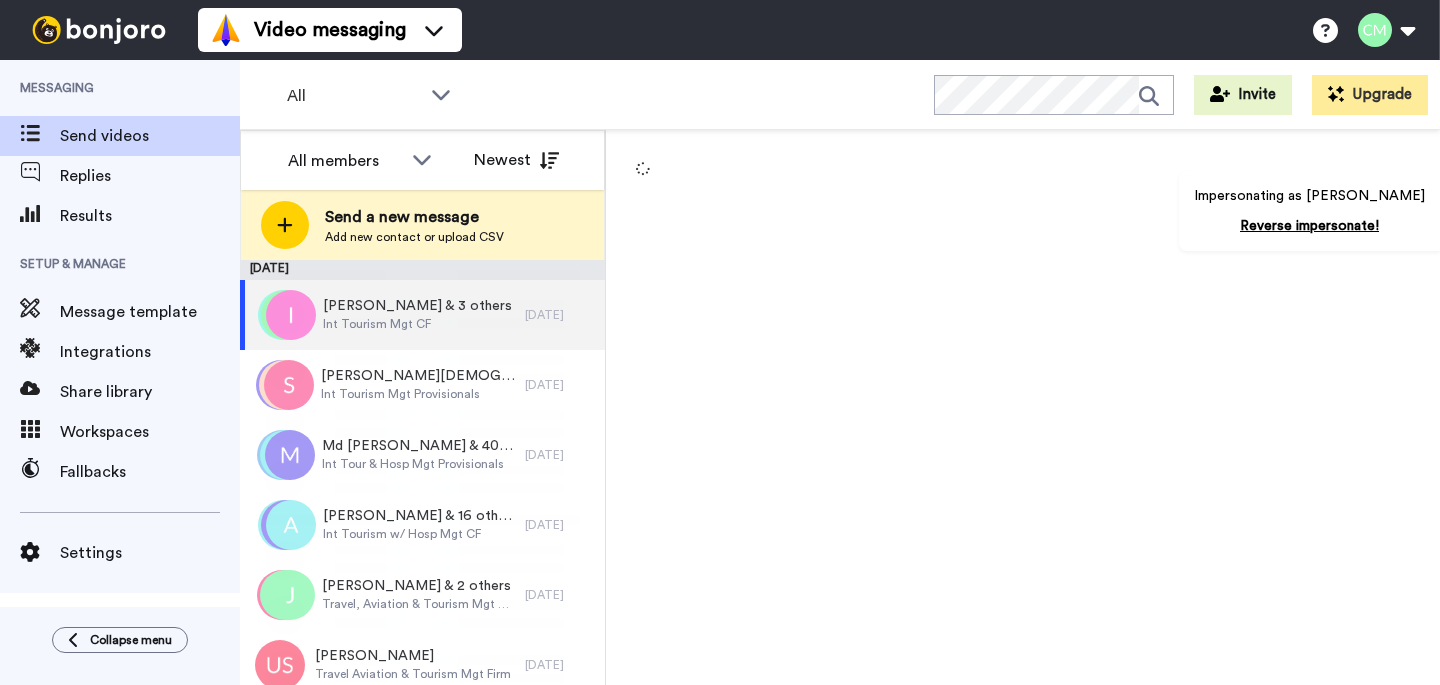 scroll, scrollTop: 0, scrollLeft: 0, axis: both 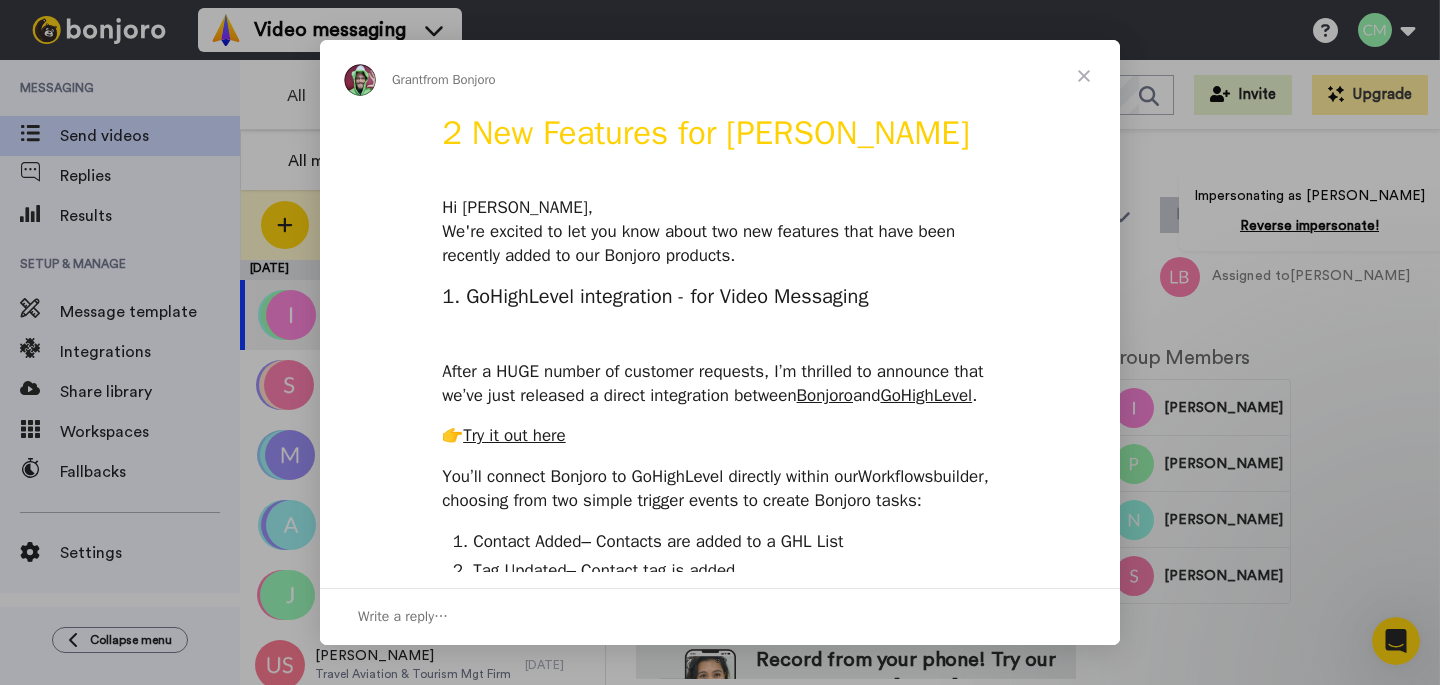 click at bounding box center (1084, 76) 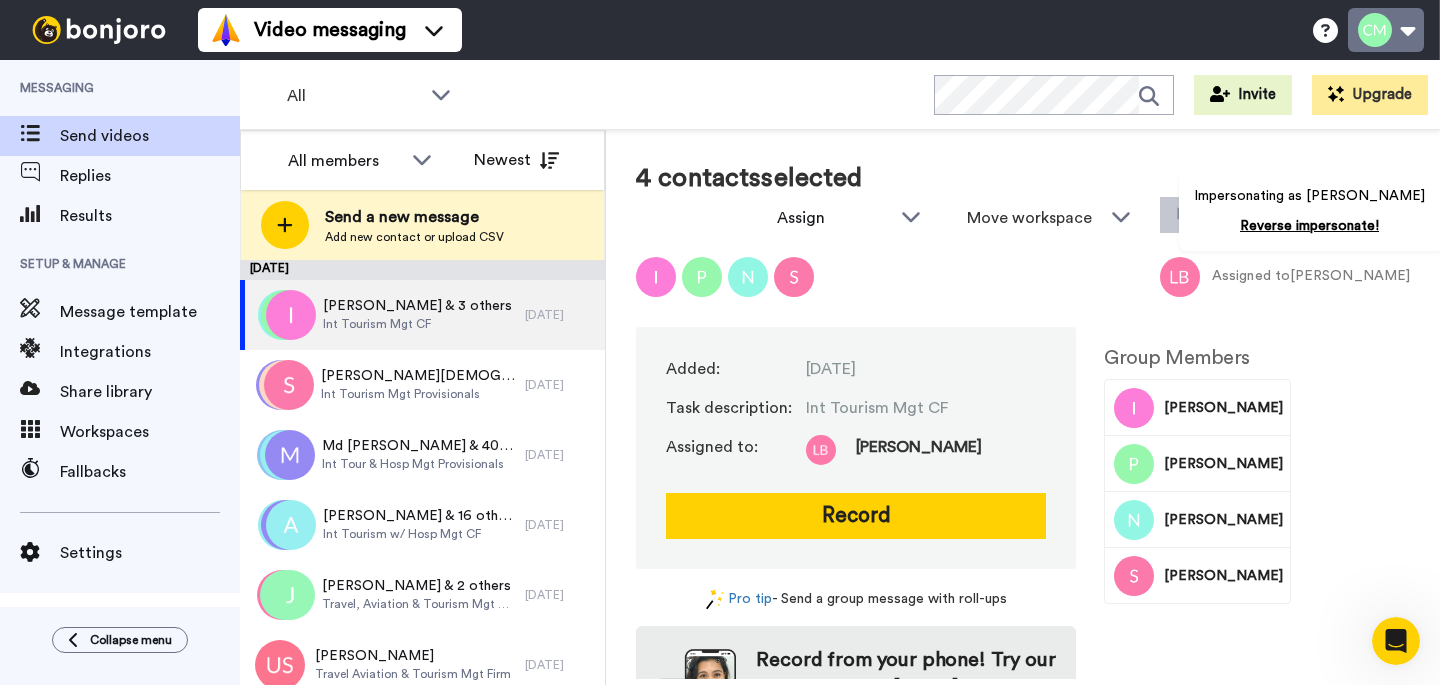 click at bounding box center [1386, 30] 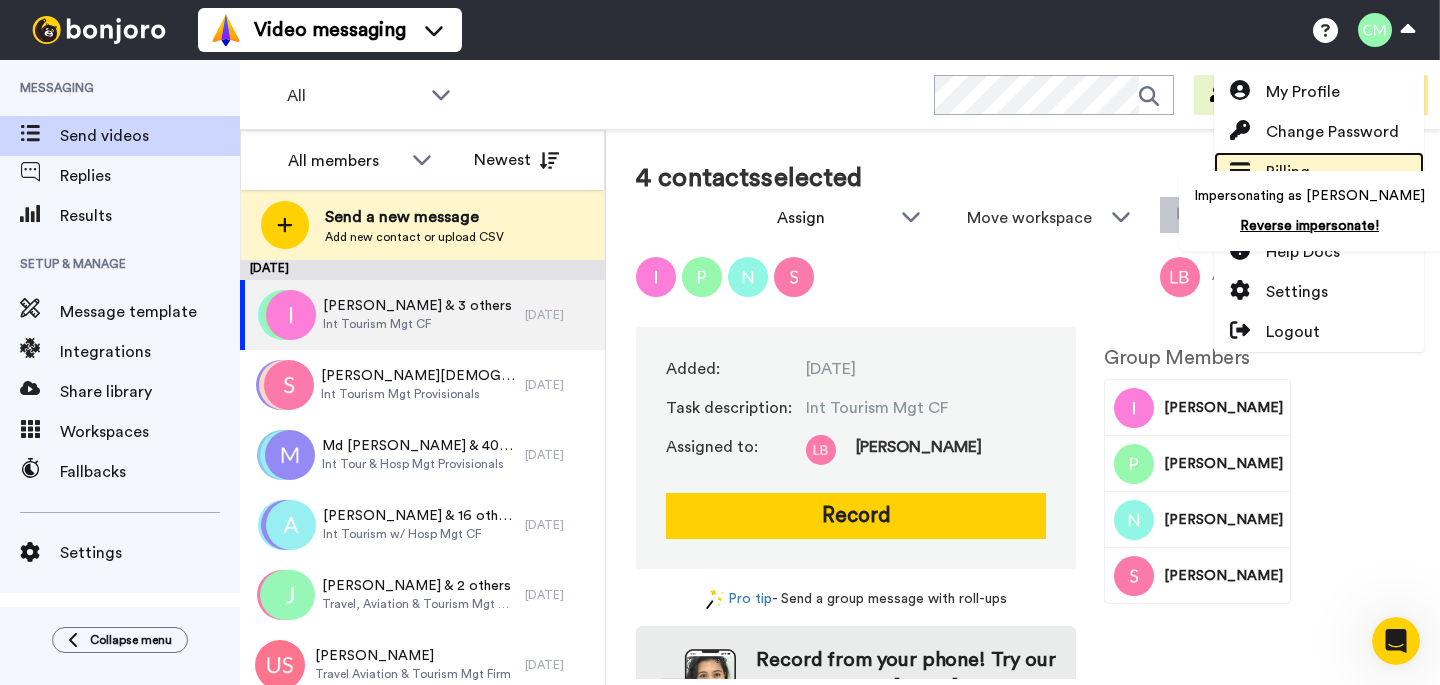 click on "Billing" at bounding box center (1288, 172) 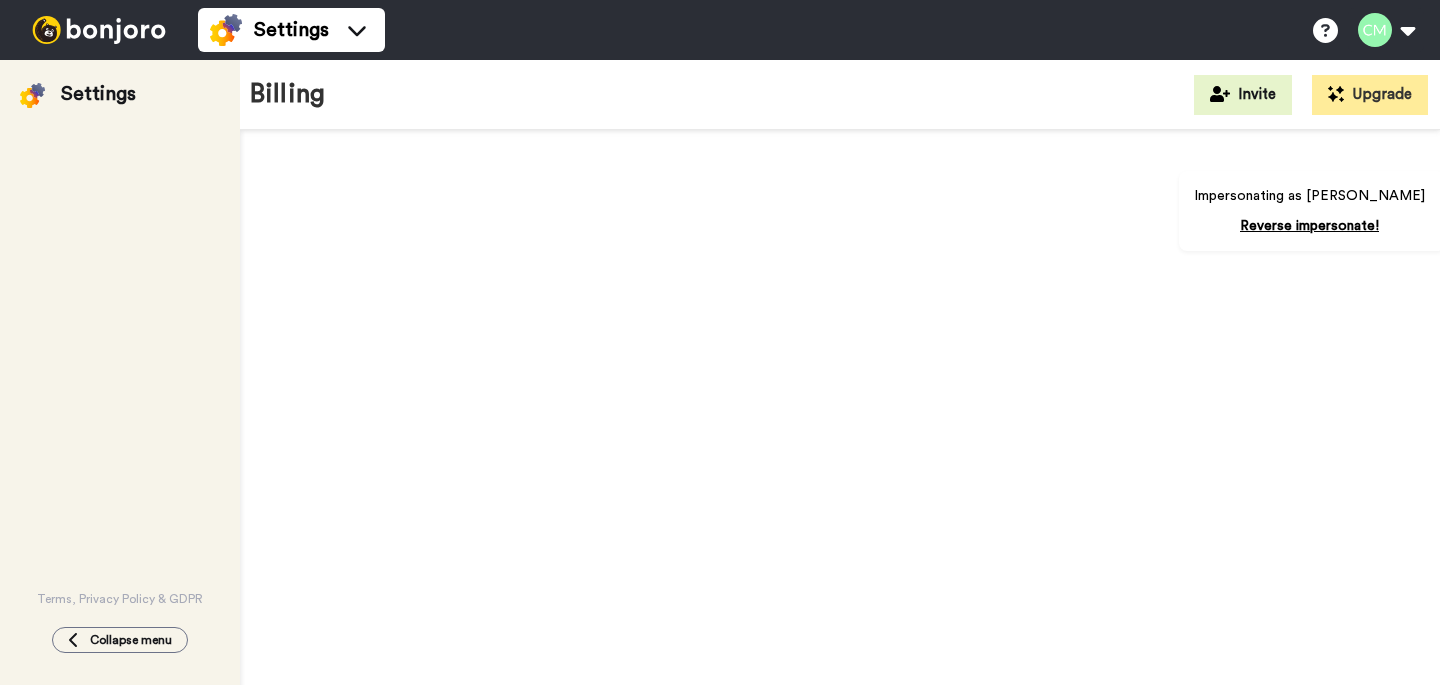 scroll, scrollTop: 0, scrollLeft: 0, axis: both 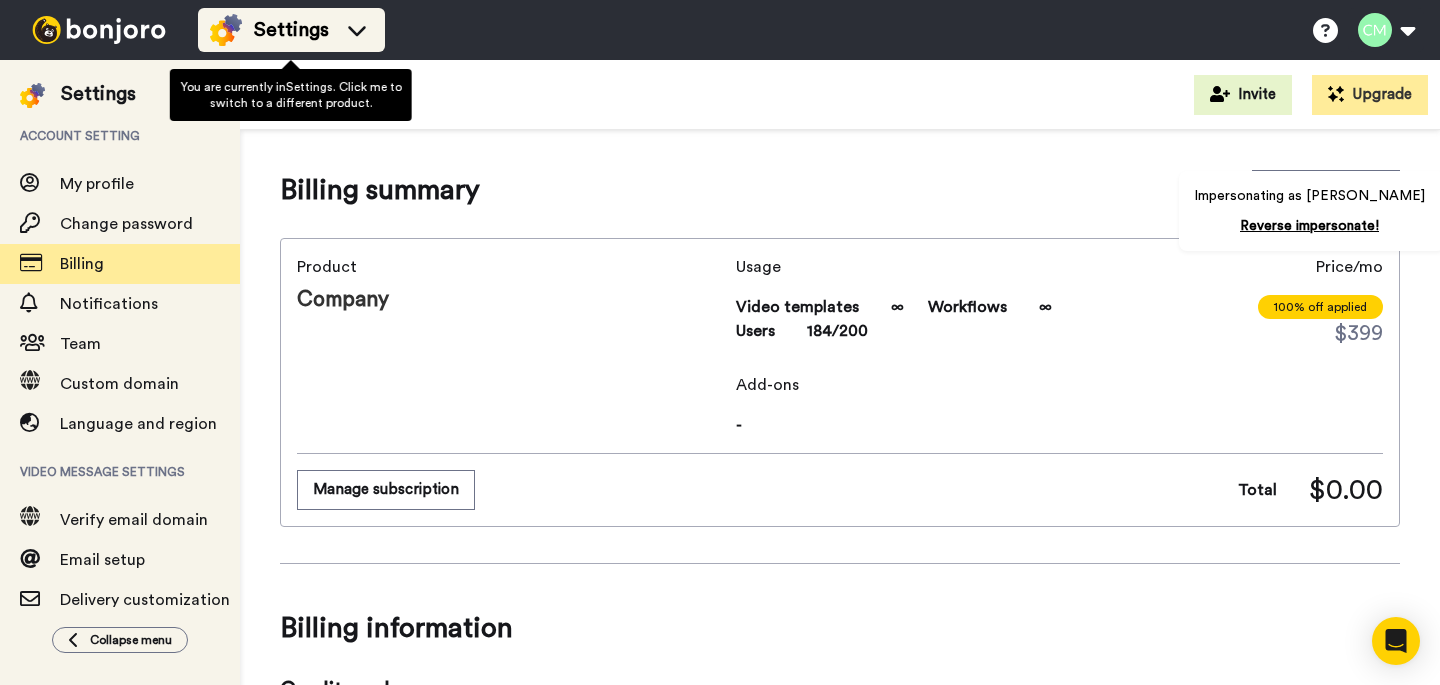 click 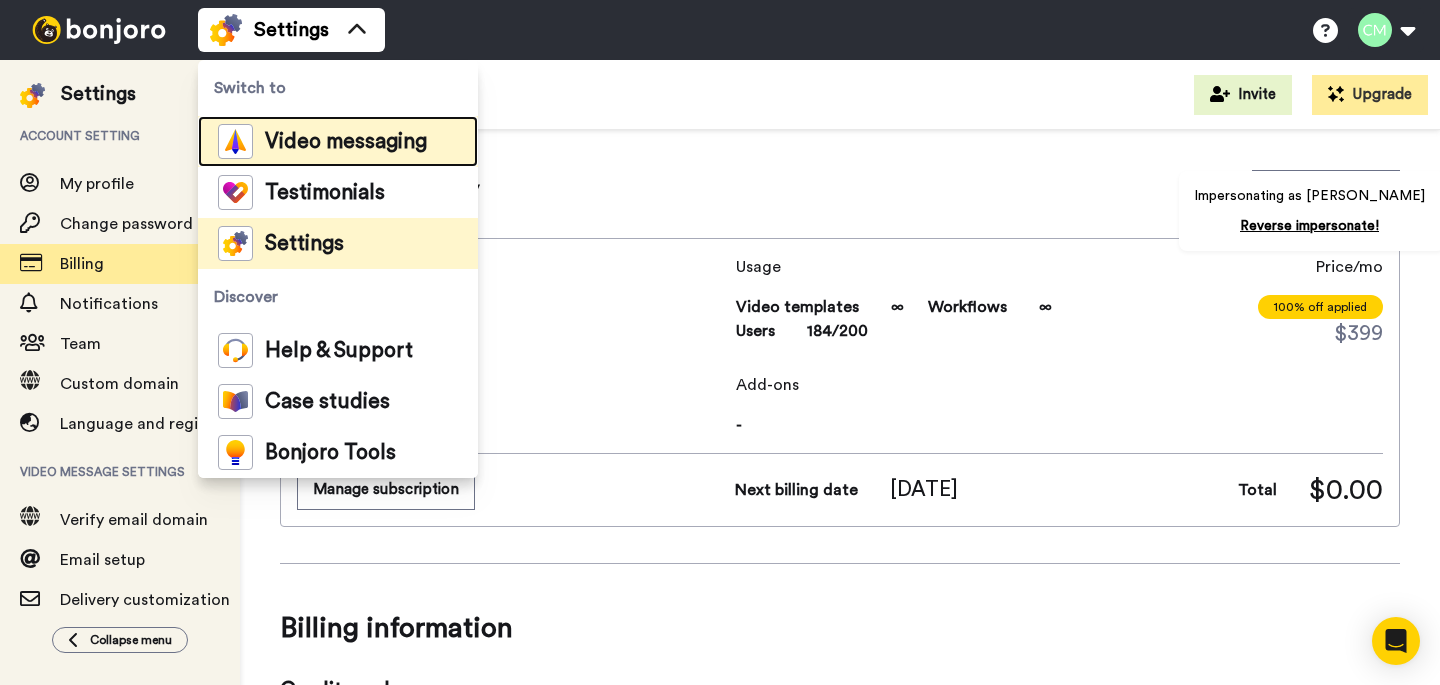 click on "Video messaging" at bounding box center (346, 142) 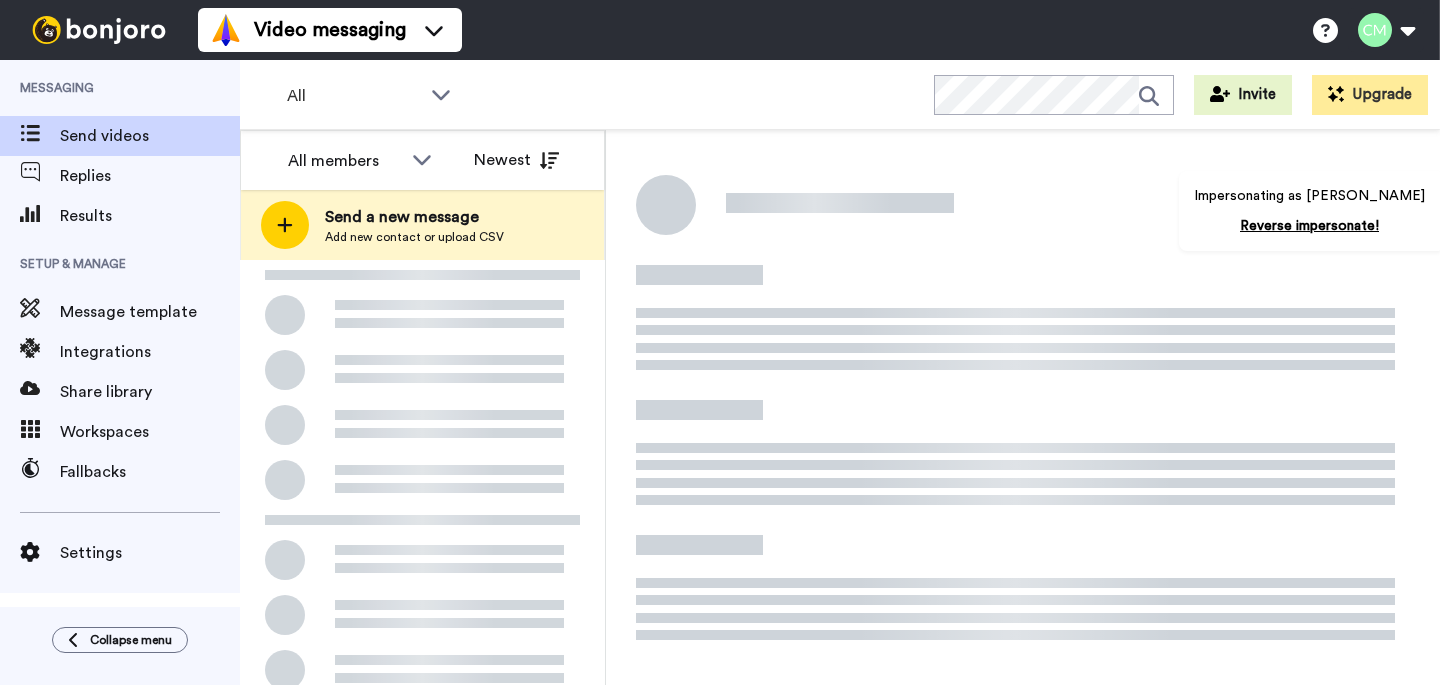 scroll, scrollTop: 0, scrollLeft: 0, axis: both 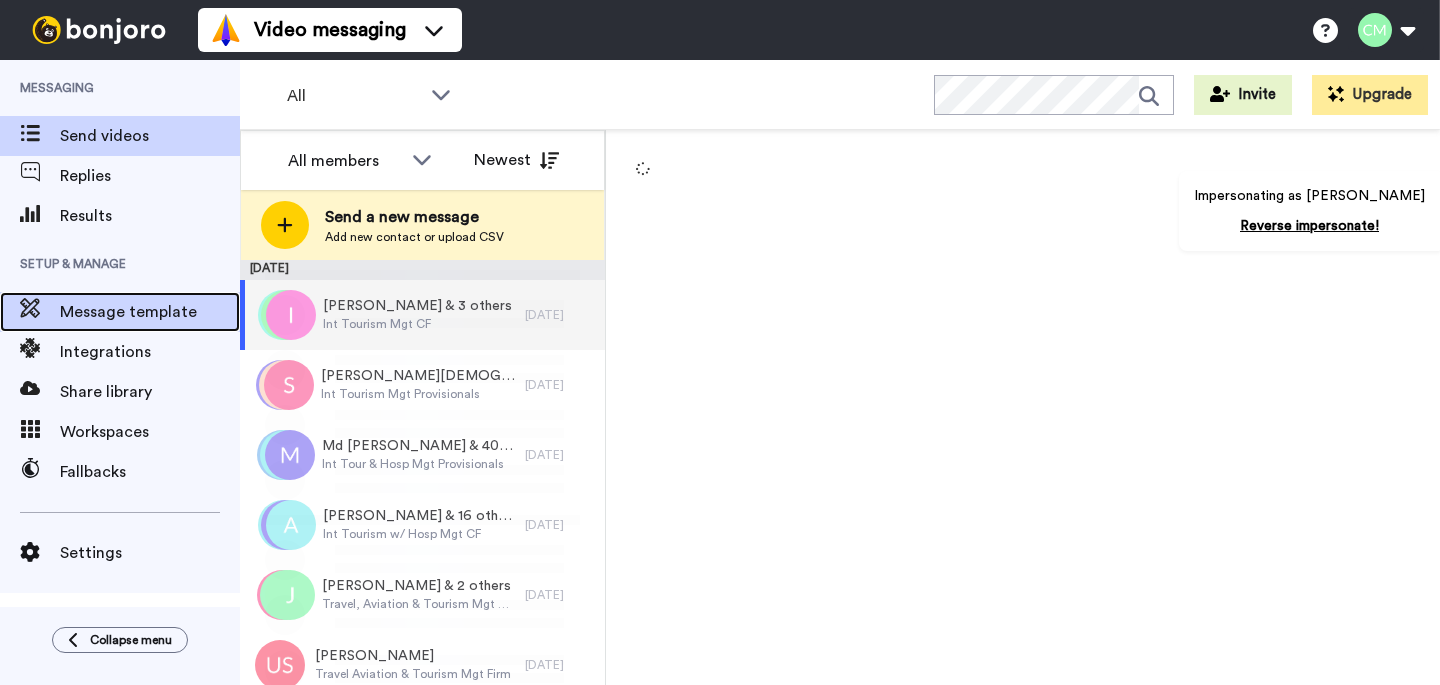 click on "Message template" at bounding box center [150, 312] 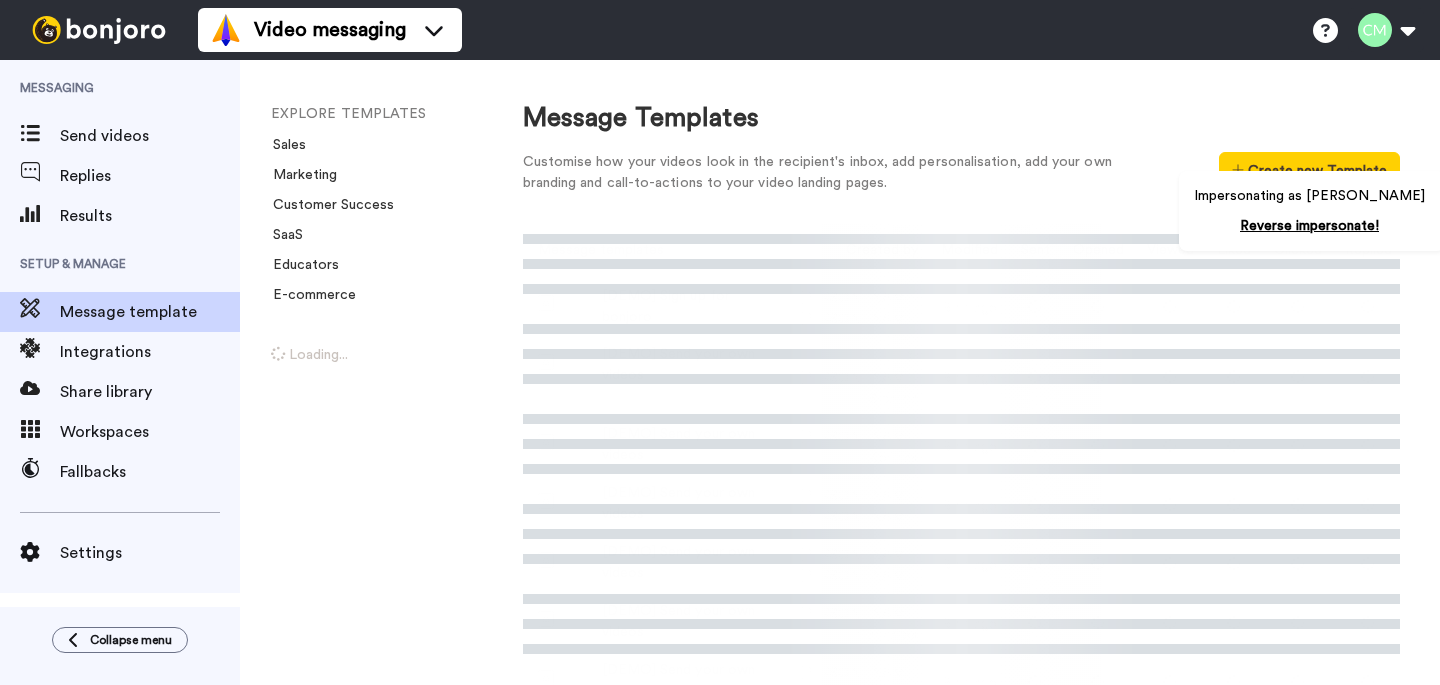 scroll, scrollTop: 0, scrollLeft: 0, axis: both 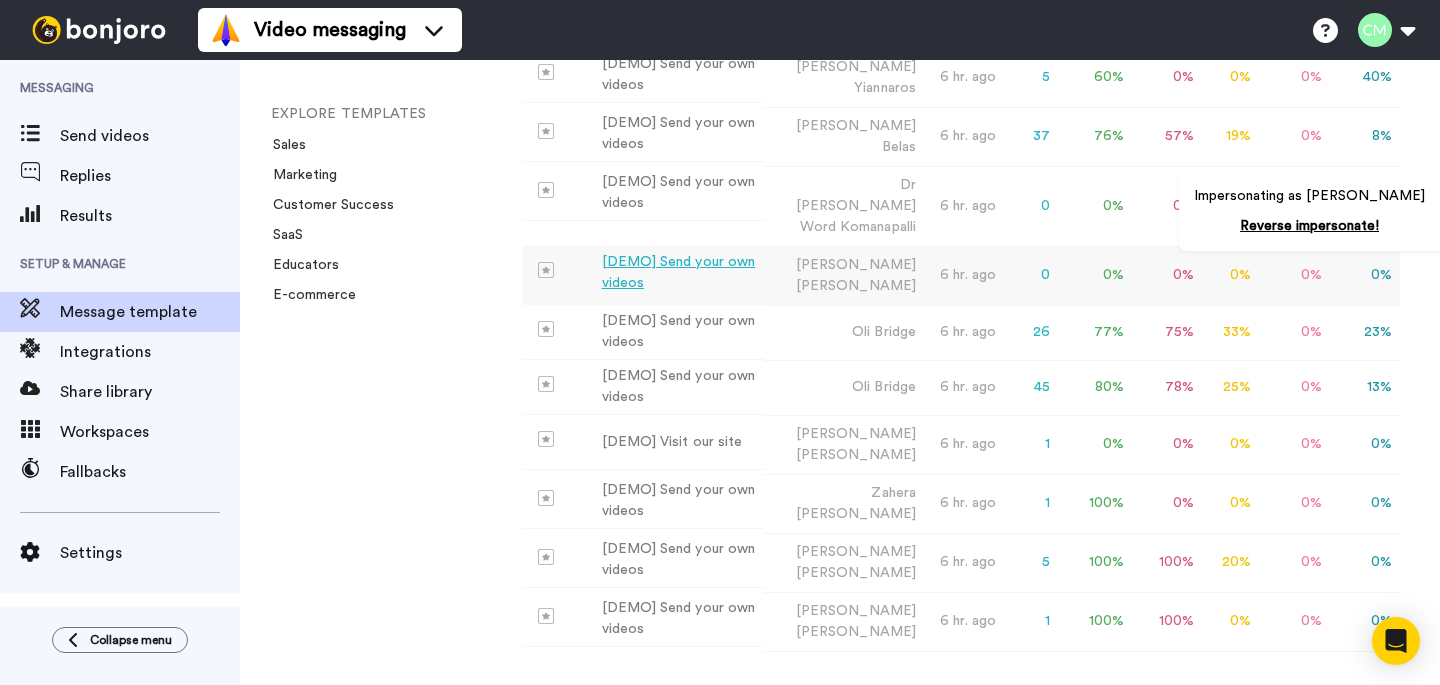 click on "[DEMO] Send your own videos" at bounding box center (679, 273) 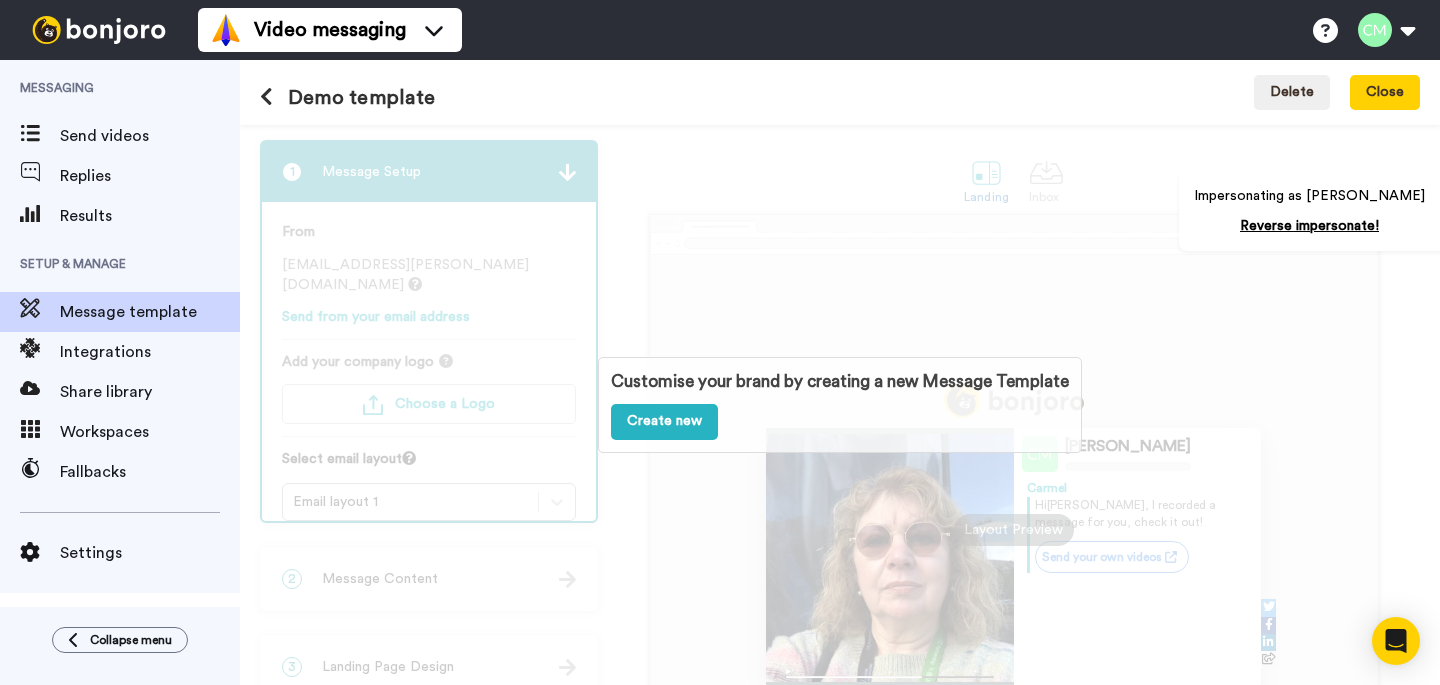 click at bounding box center (266, 97) 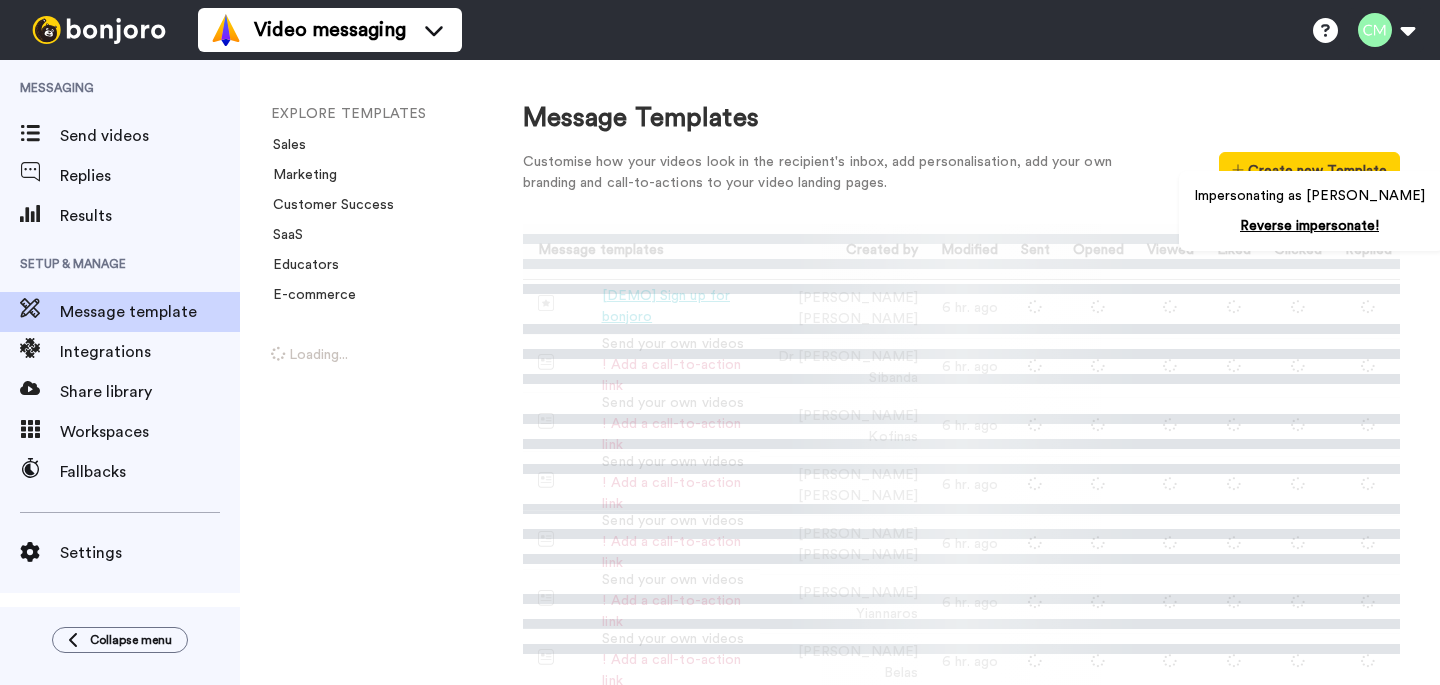 scroll, scrollTop: 0, scrollLeft: 0, axis: both 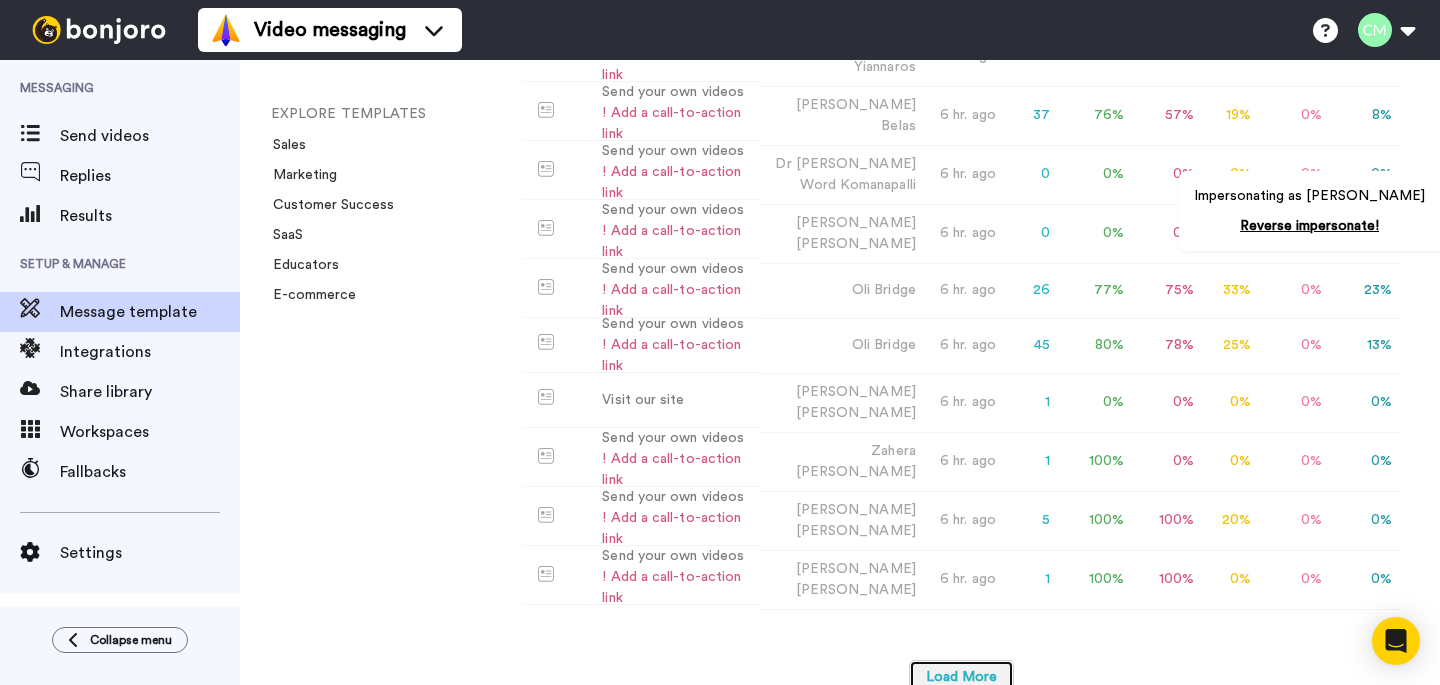click on "Load More" at bounding box center (961, 678) 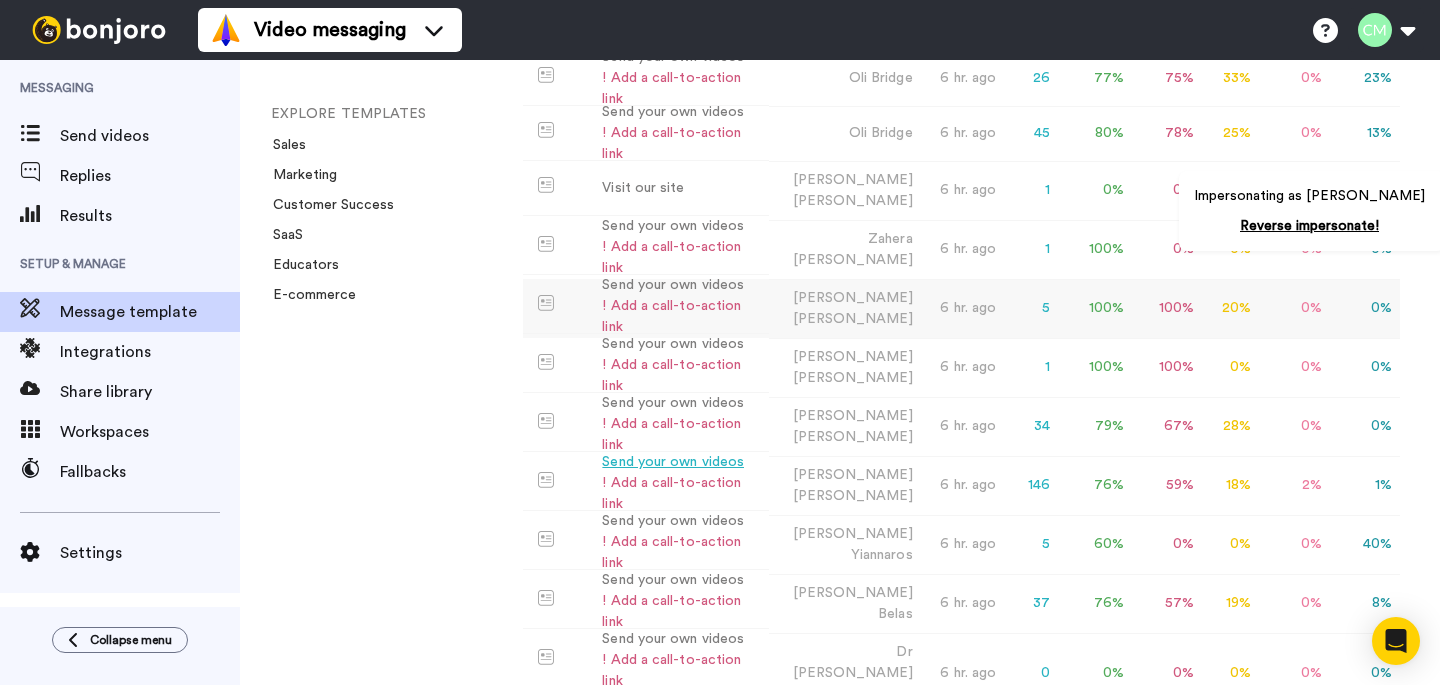 scroll, scrollTop: 688, scrollLeft: 0, axis: vertical 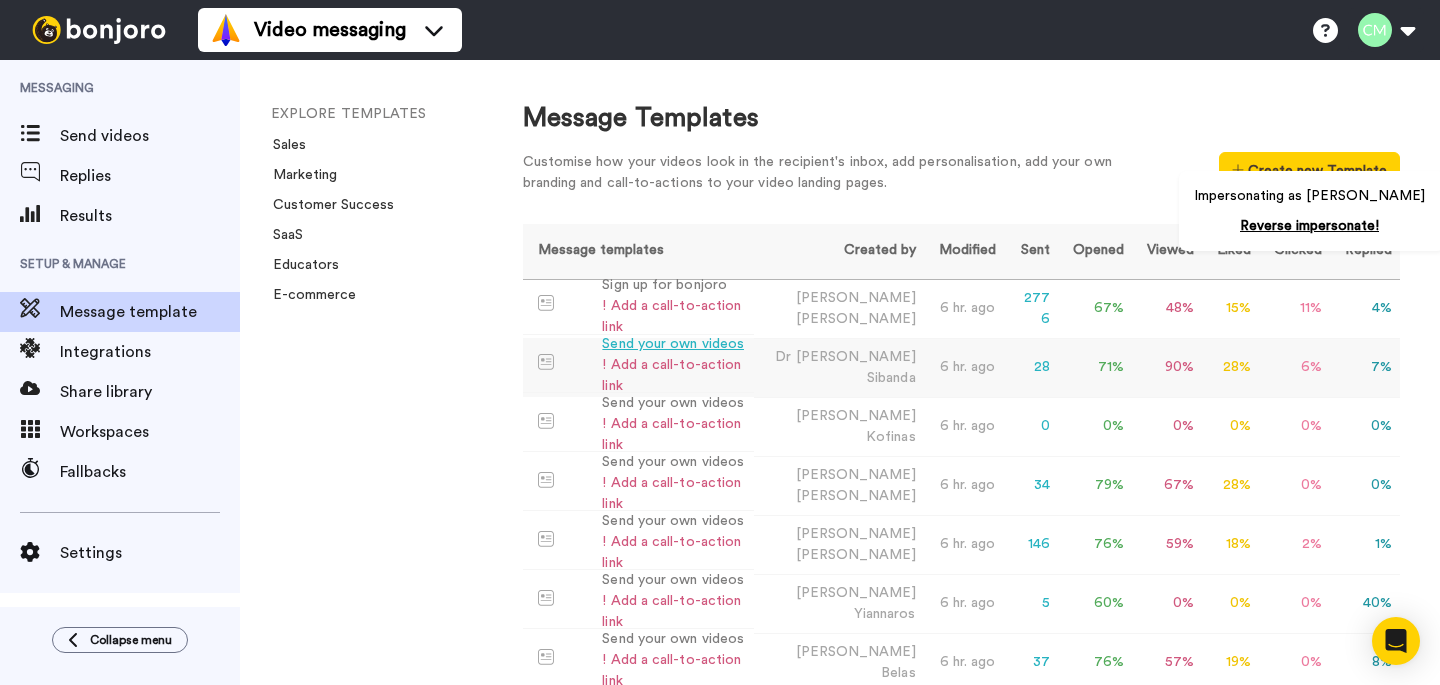 click on "Send your own videos" at bounding box center (674, 344) 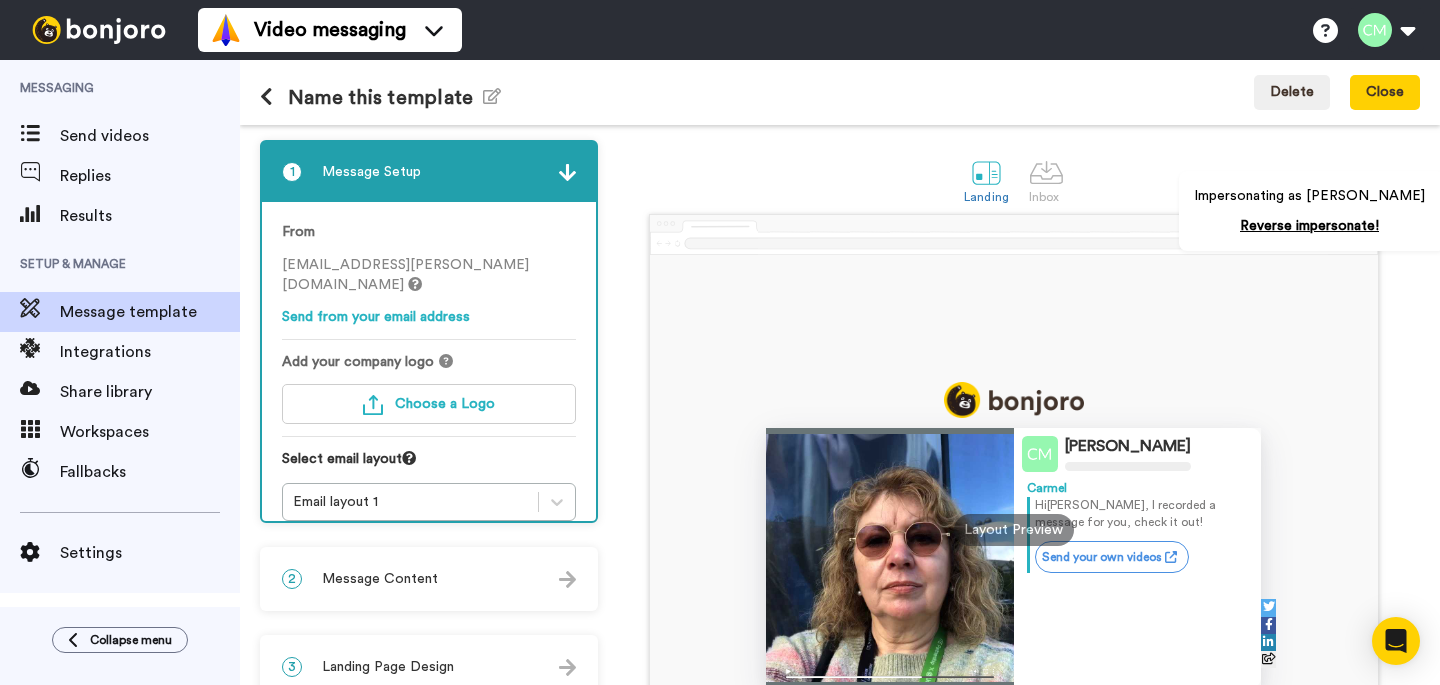 scroll, scrollTop: 212, scrollLeft: 0, axis: vertical 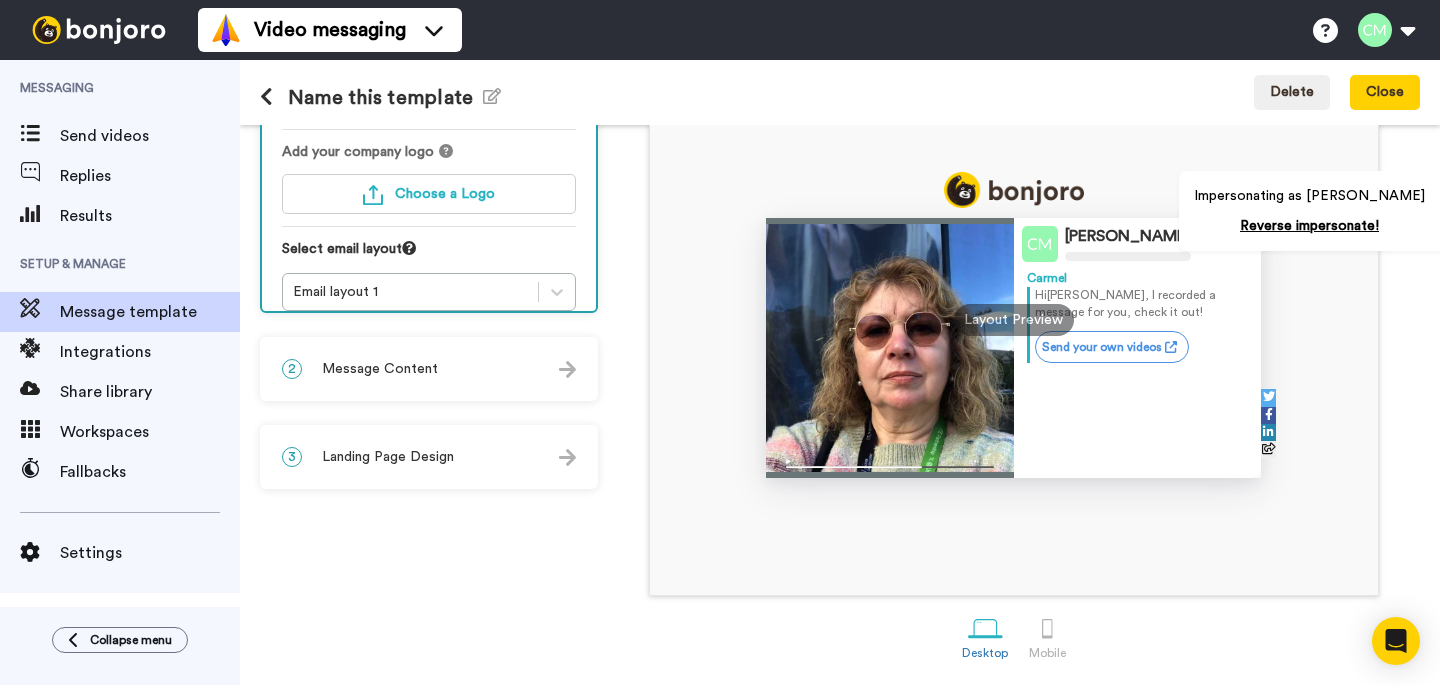 click on "Name this template   Edit name   Delete Close" at bounding box center (840, 92) 